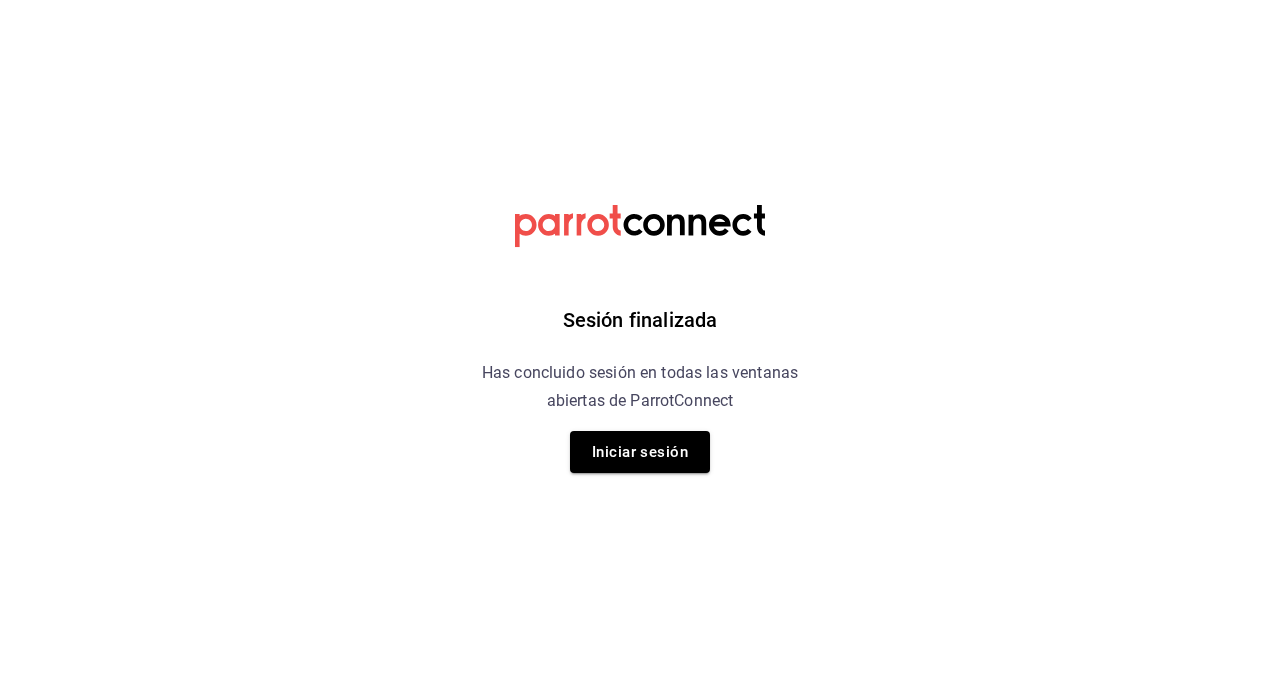 scroll, scrollTop: 0, scrollLeft: 0, axis: both 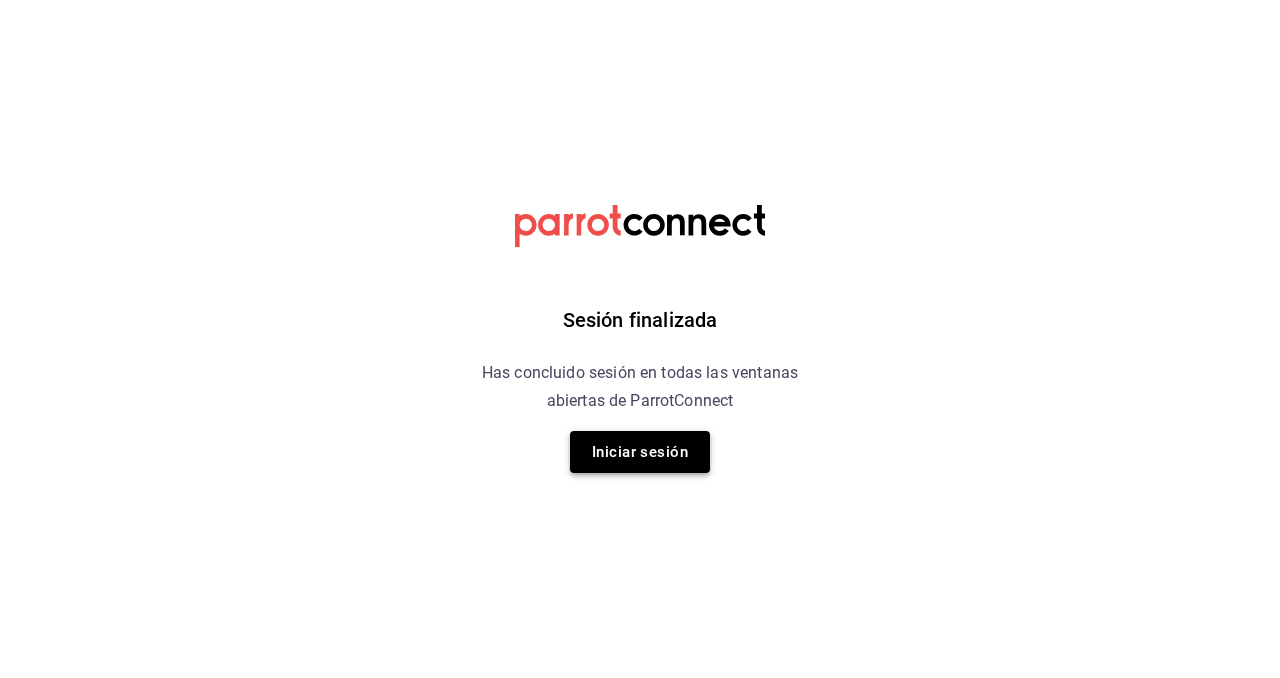 click on "Iniciar sesión" at bounding box center [640, 452] 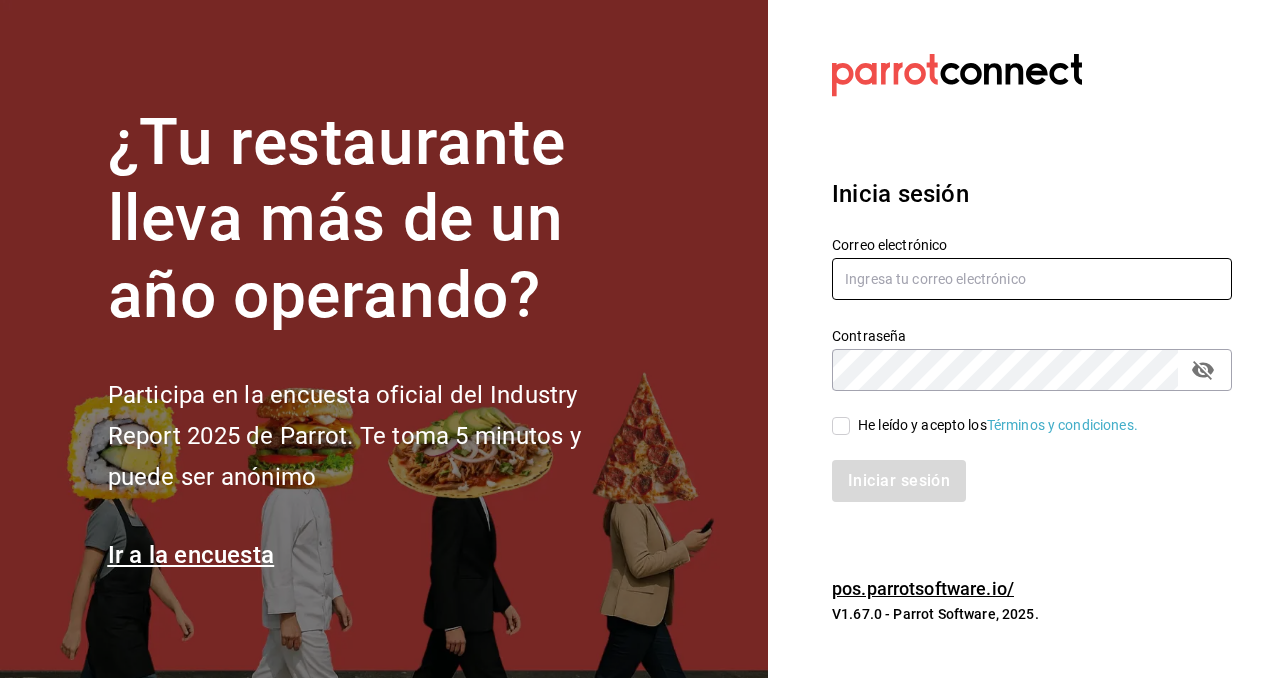 click at bounding box center (1032, 279) 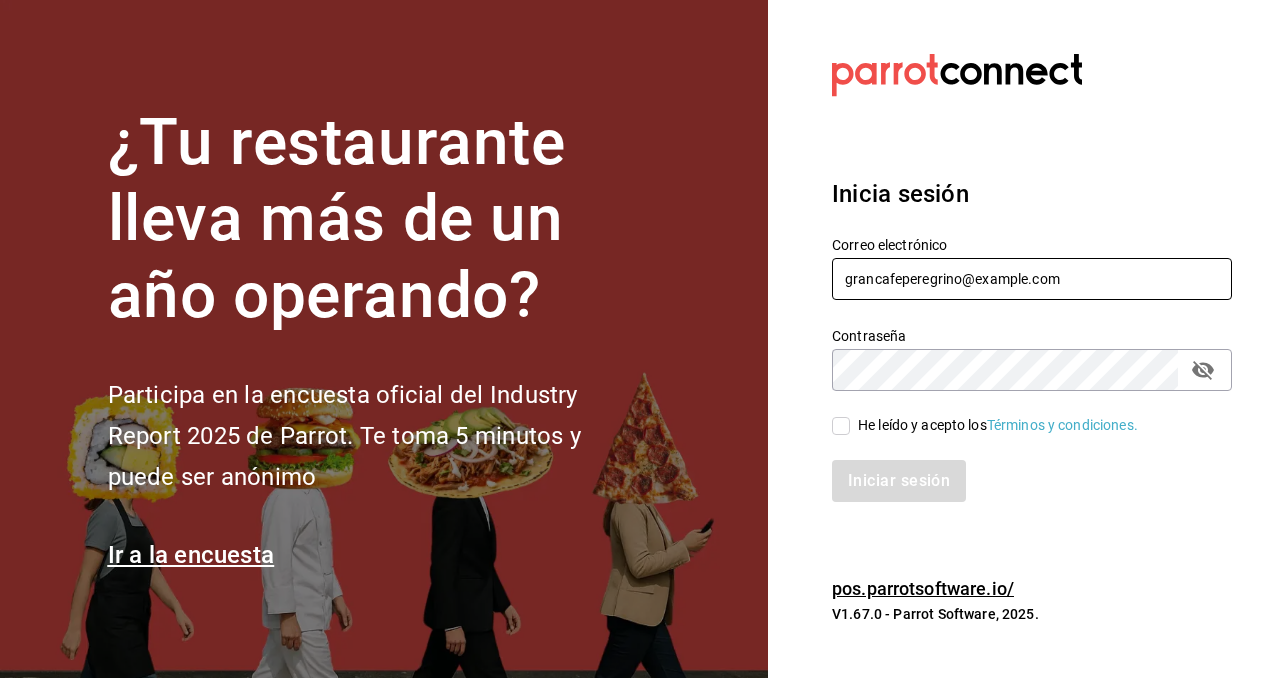 type on "grancafeperegrino@example.com" 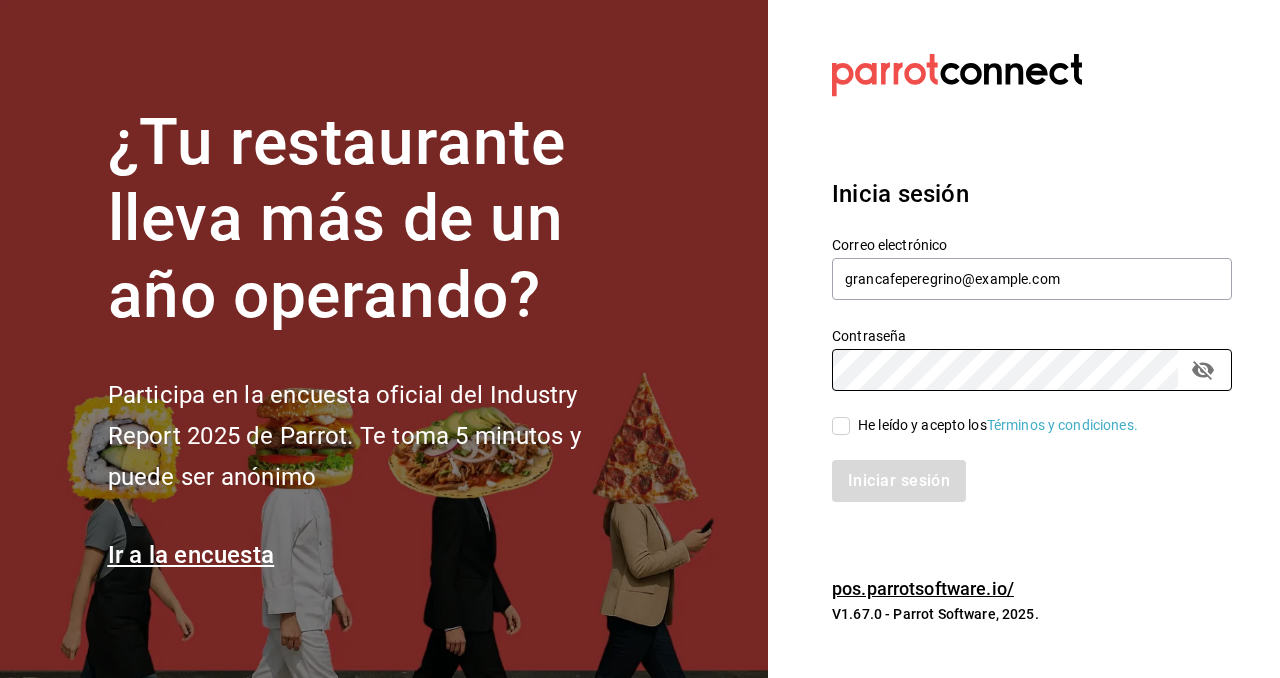 click on "He leído y acepto los  Términos y condiciones." at bounding box center [841, 426] 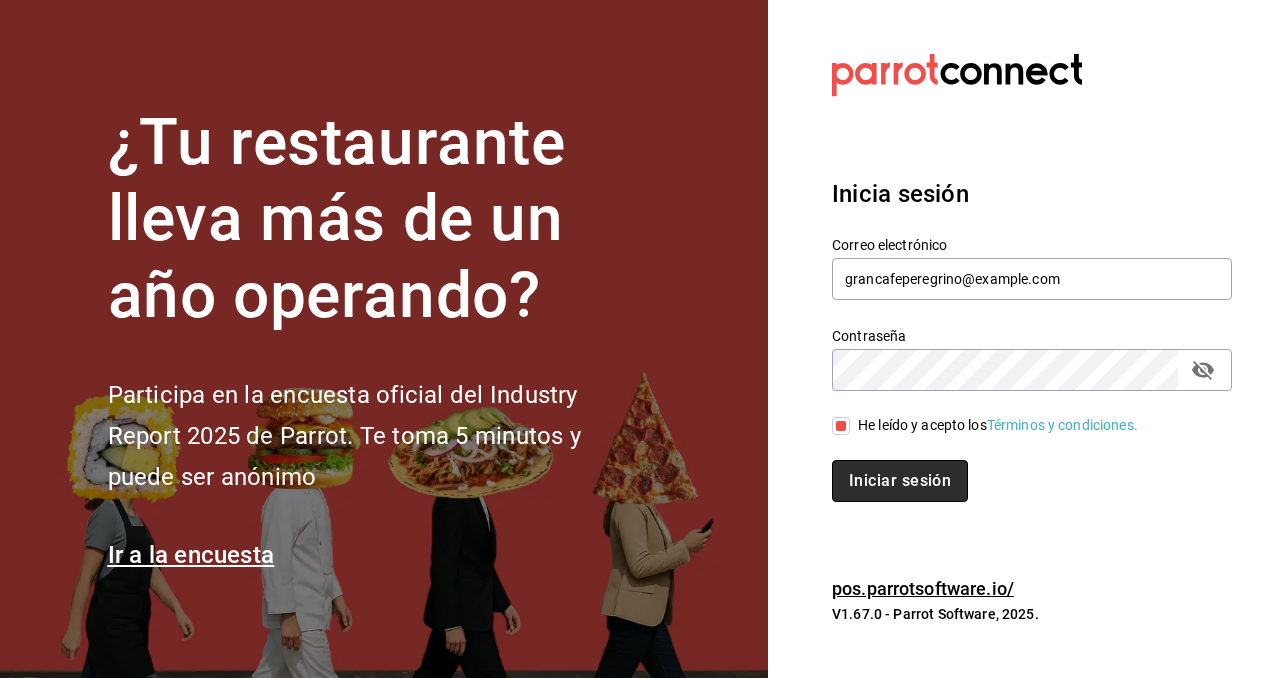 click on "Iniciar sesión" at bounding box center (900, 481) 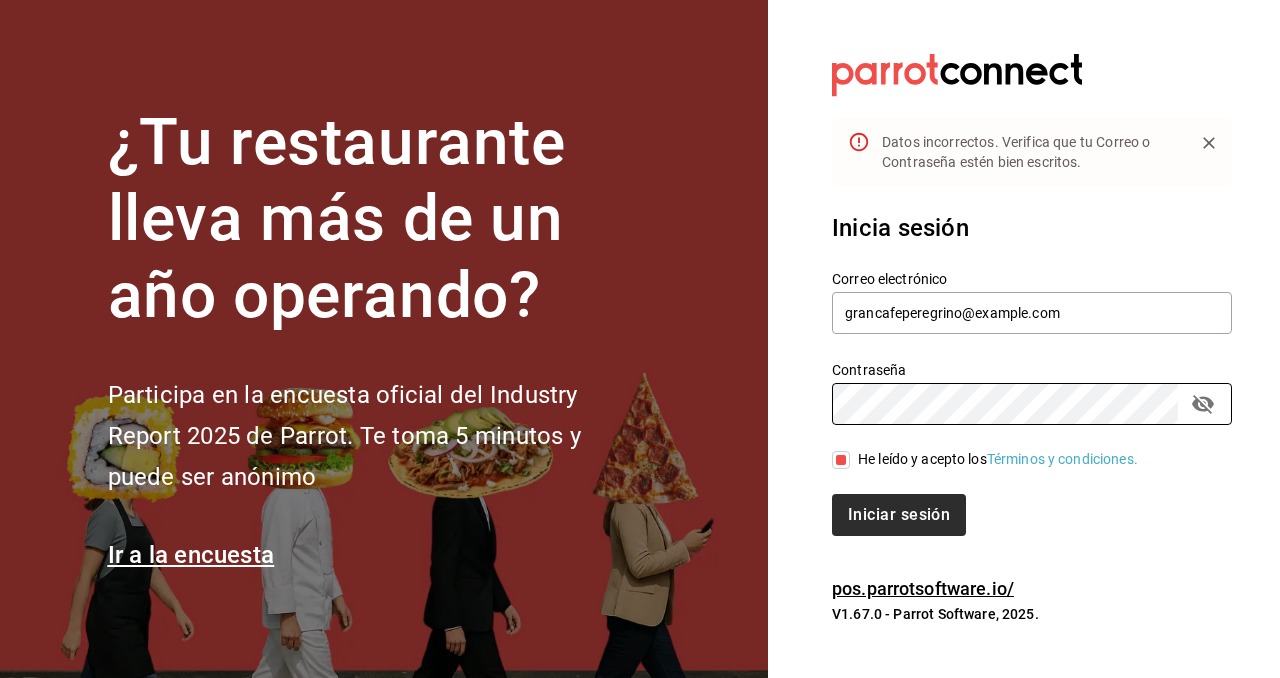 click on "Iniciar sesión" at bounding box center [899, 515] 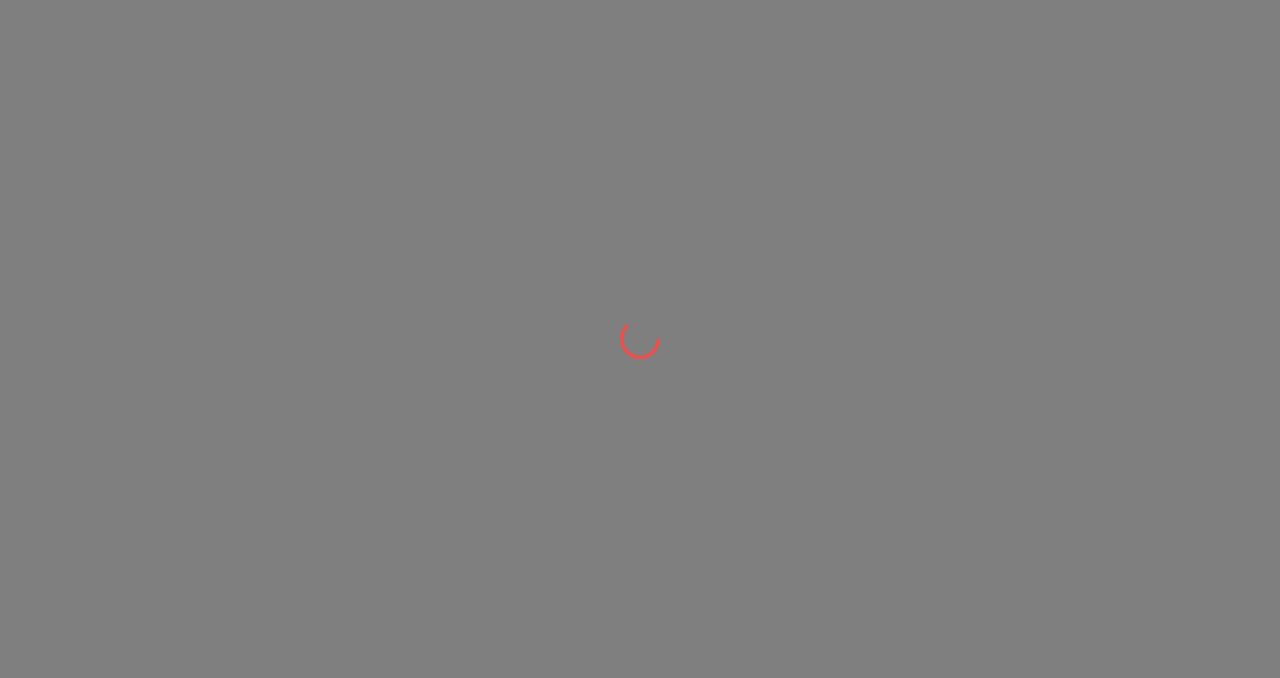 scroll, scrollTop: 0, scrollLeft: 0, axis: both 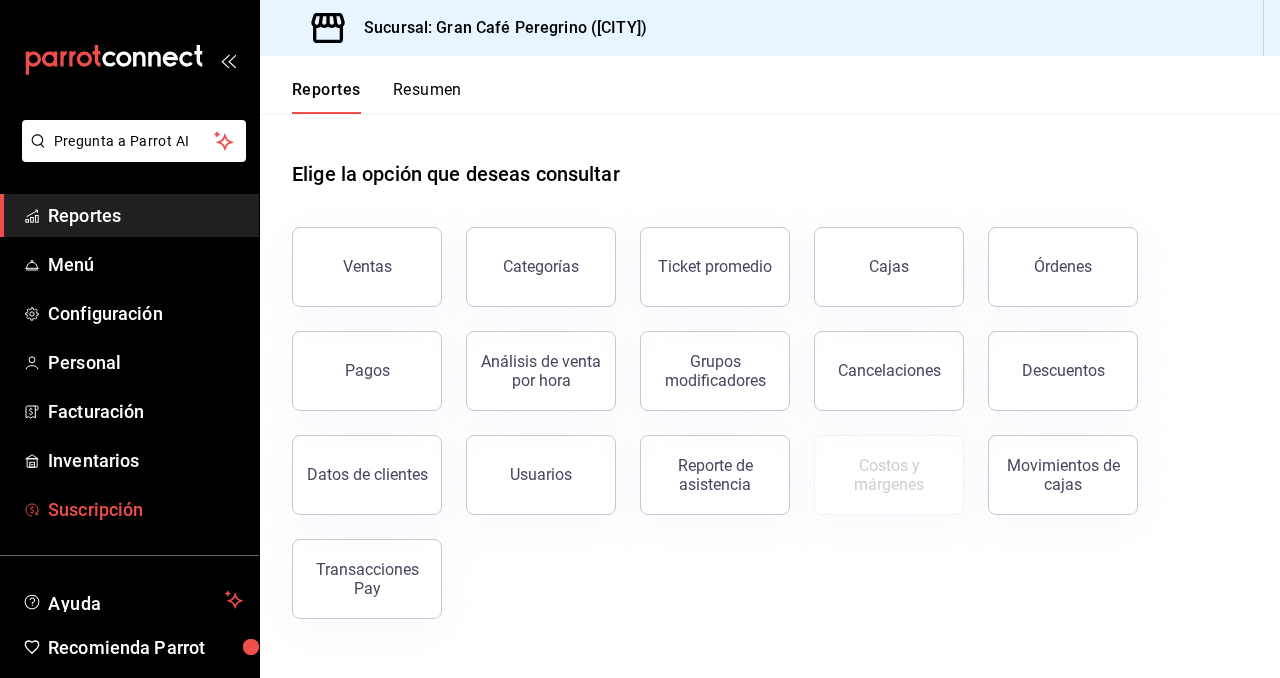 click on "Suscripción" at bounding box center [145, 509] 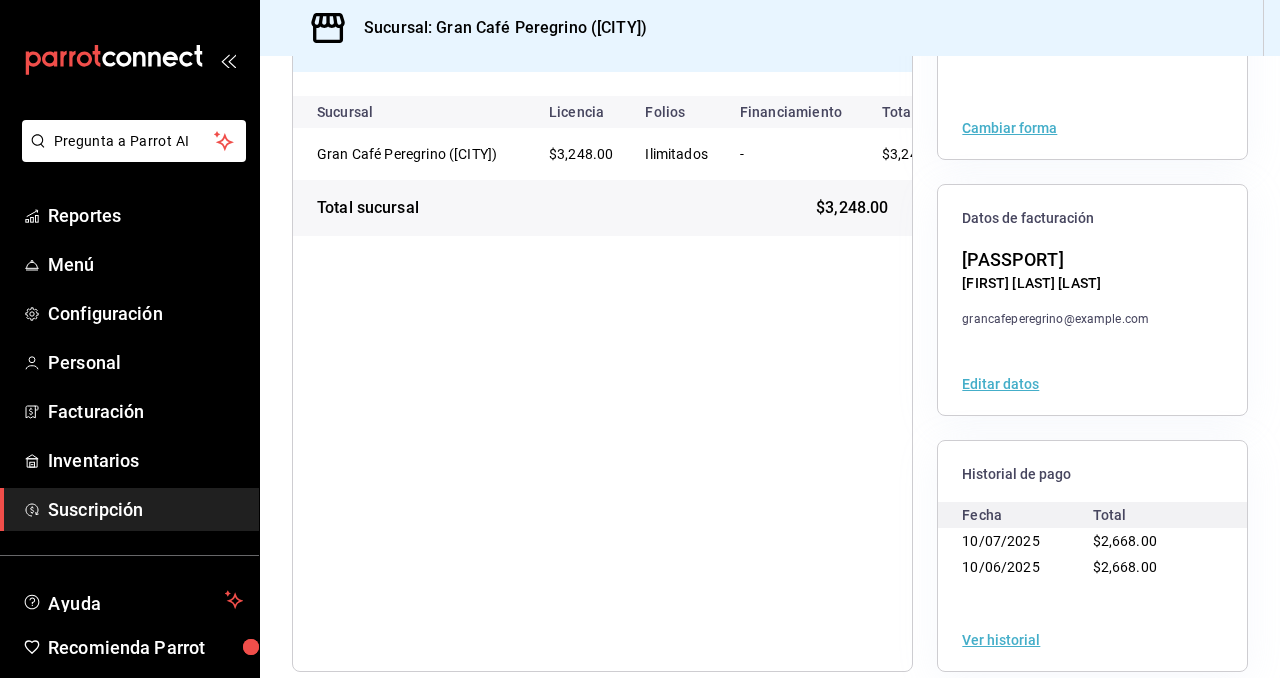 scroll, scrollTop: 269, scrollLeft: 0, axis: vertical 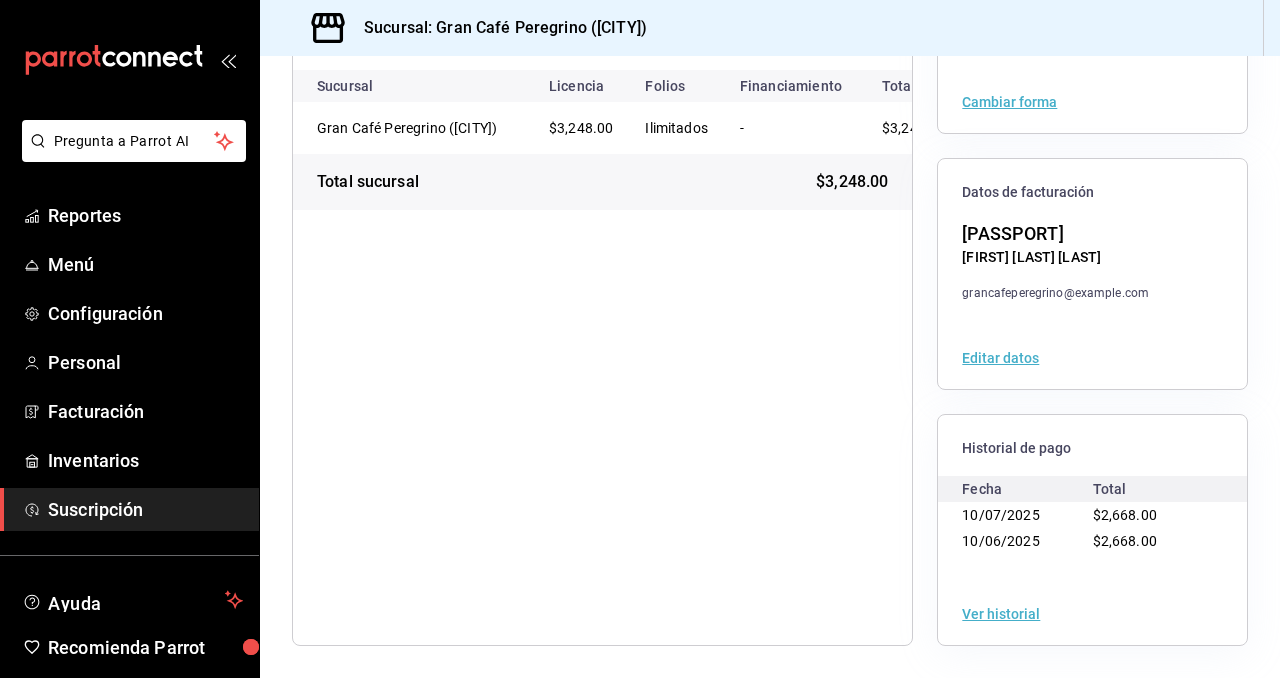 click on "Ver historial" at bounding box center [1001, 614] 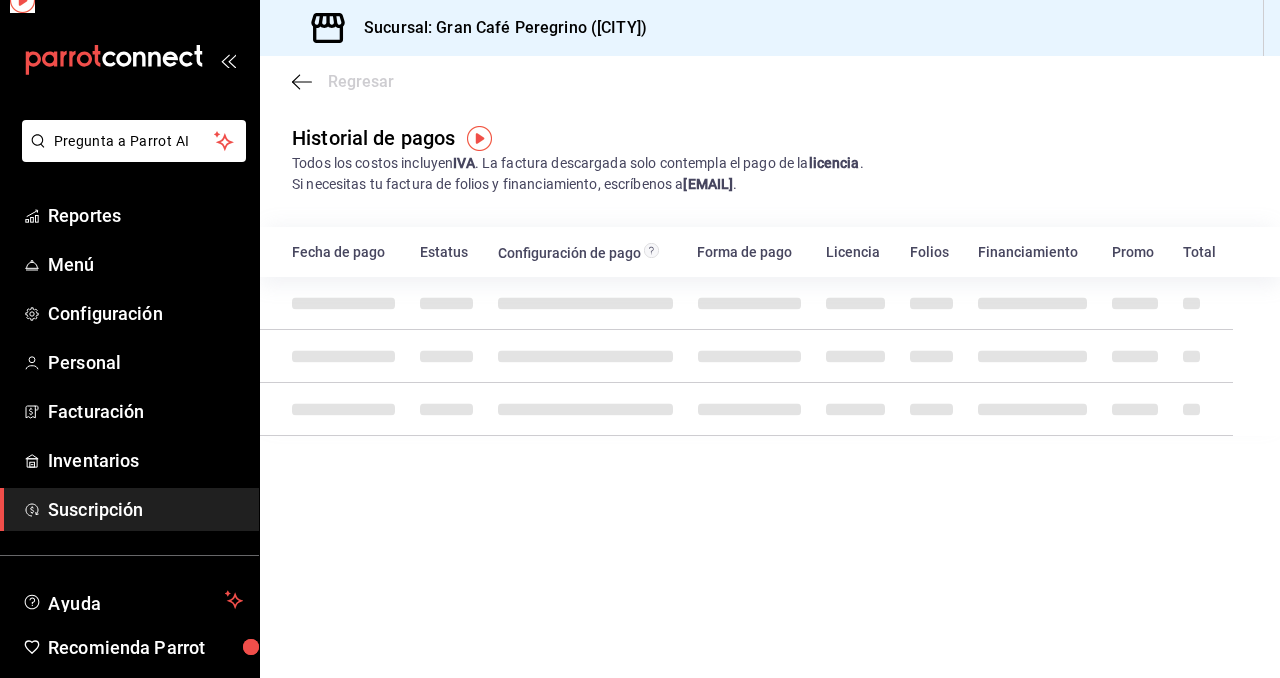 scroll, scrollTop: 0, scrollLeft: 0, axis: both 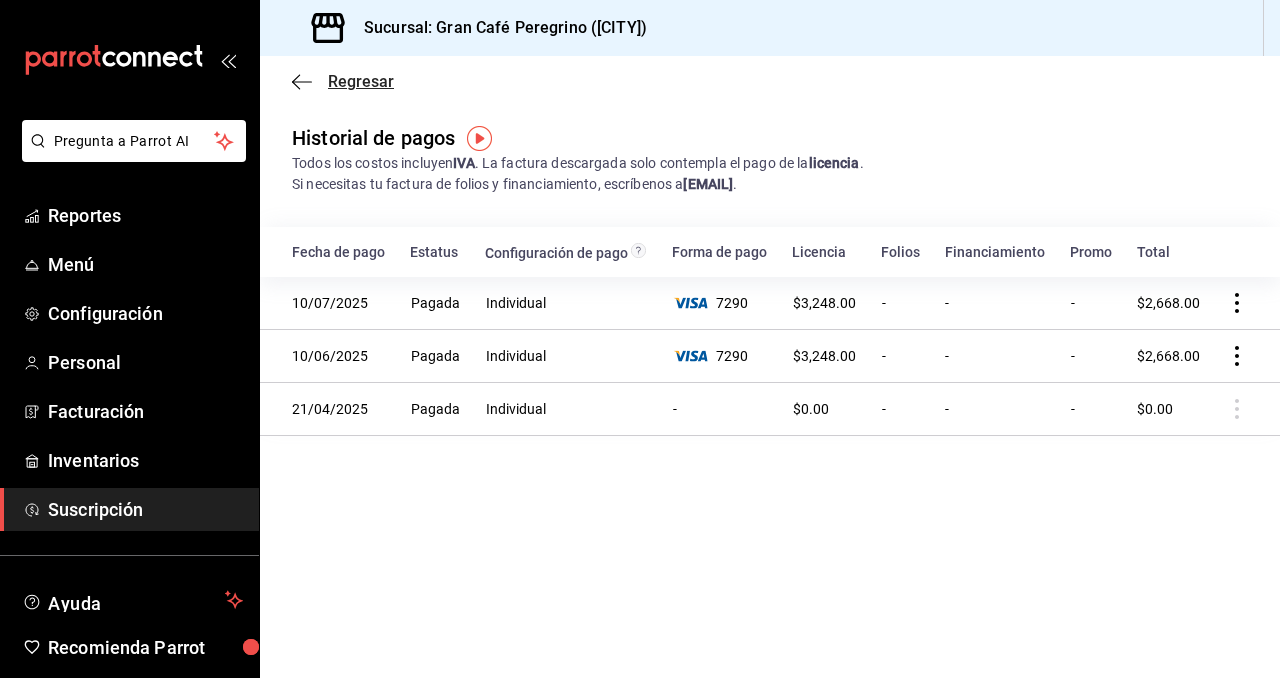 click 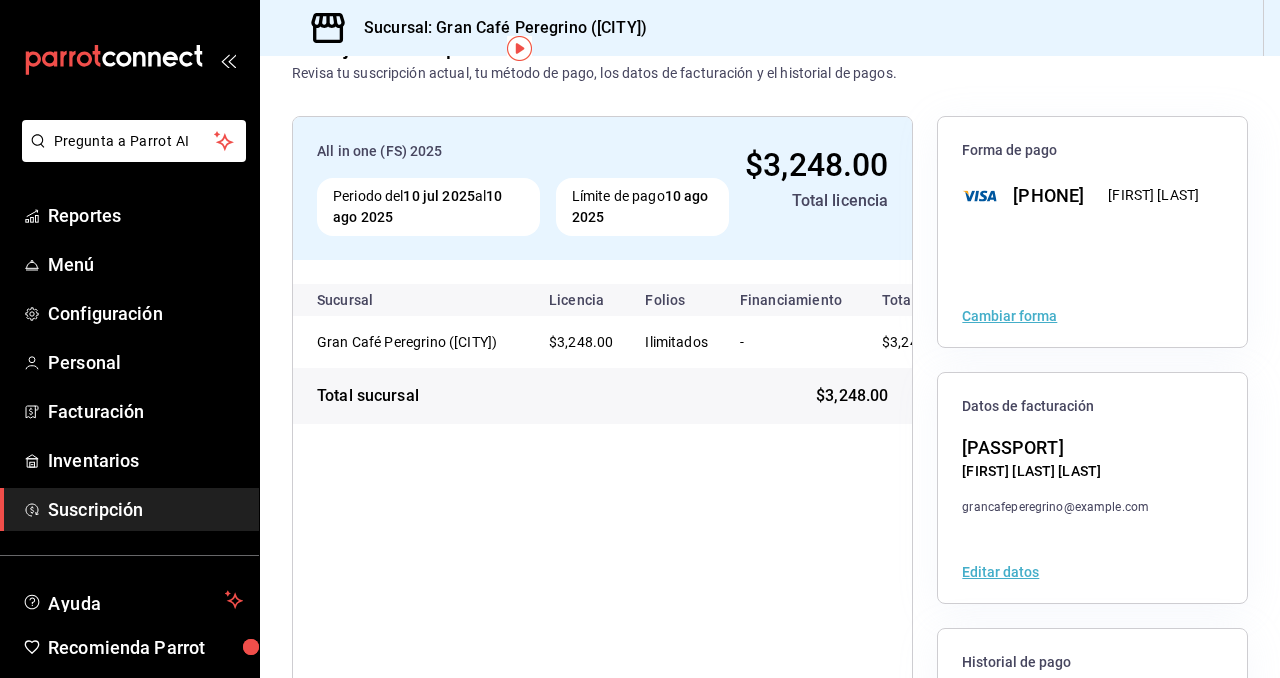 scroll, scrollTop: 0, scrollLeft: 0, axis: both 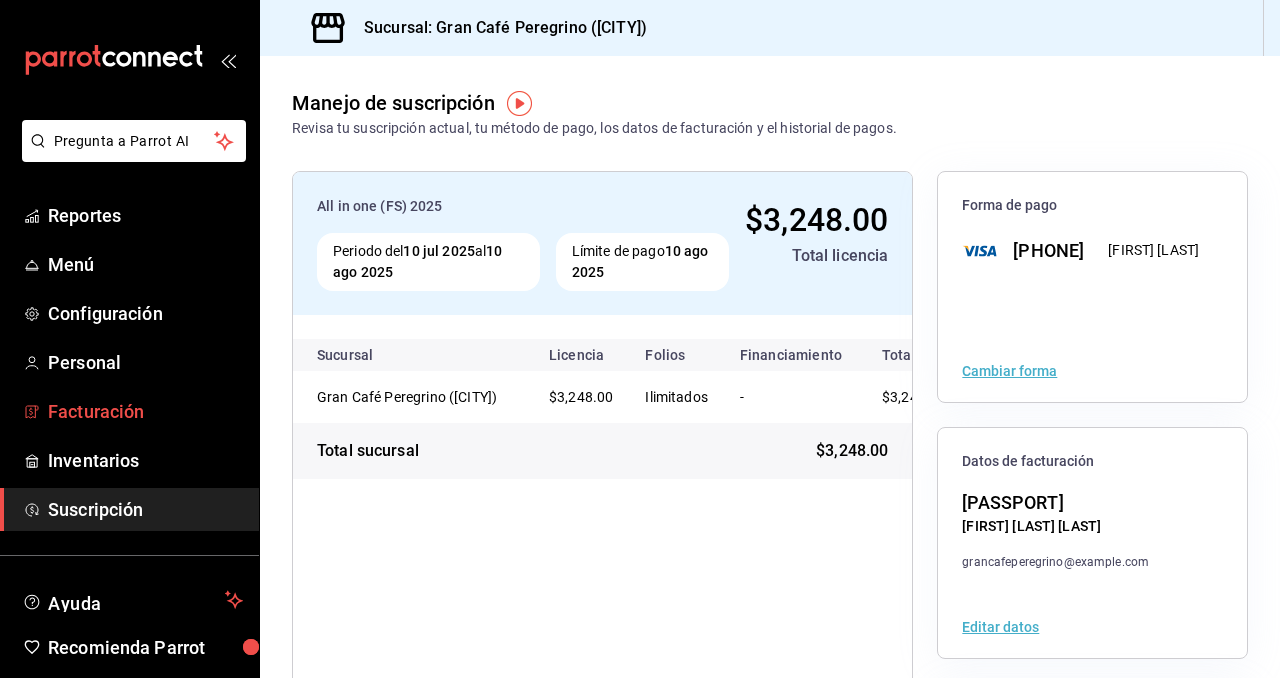 click on "Facturación" at bounding box center [145, 411] 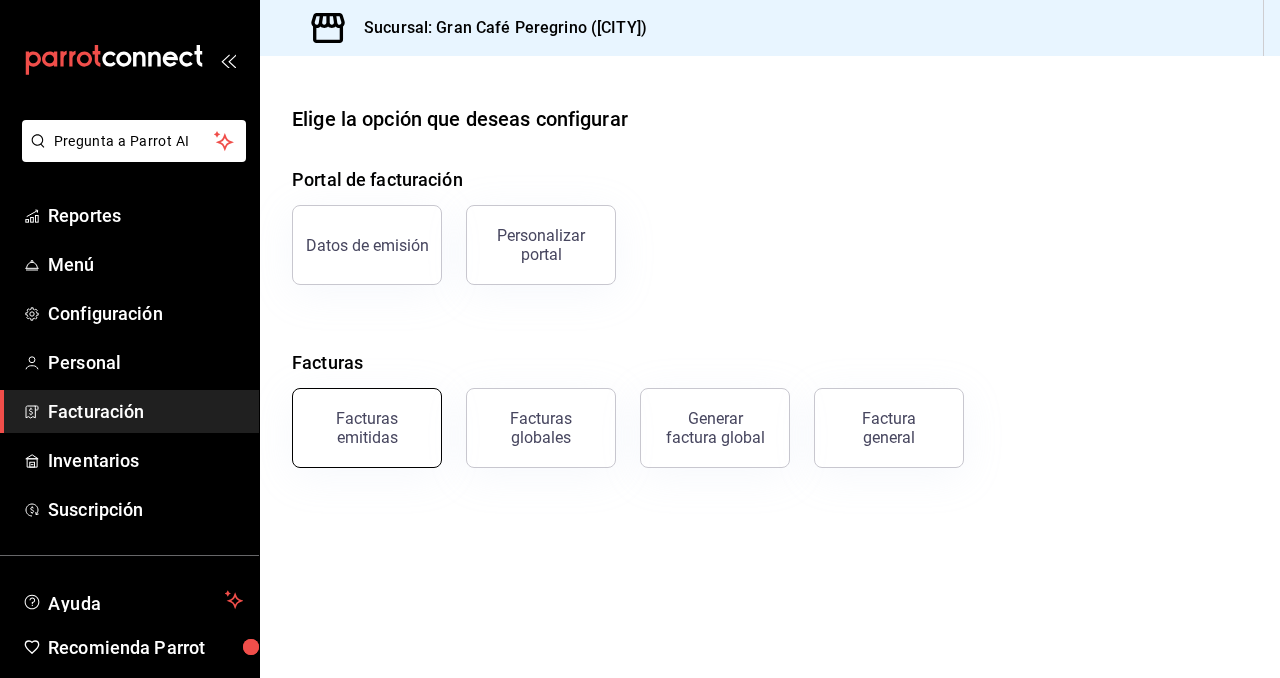 click on "Facturas emitidas" at bounding box center (367, 428) 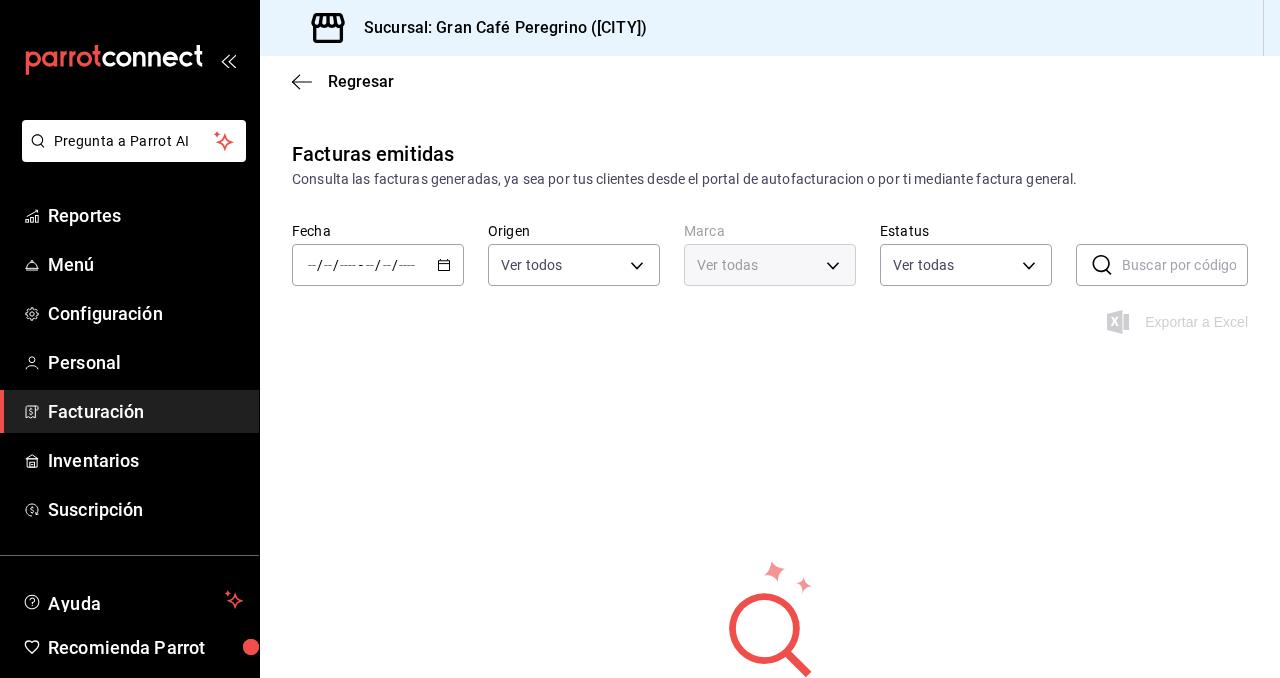 type on "ORDER_INVOICE,GENERAL_INVOICE" 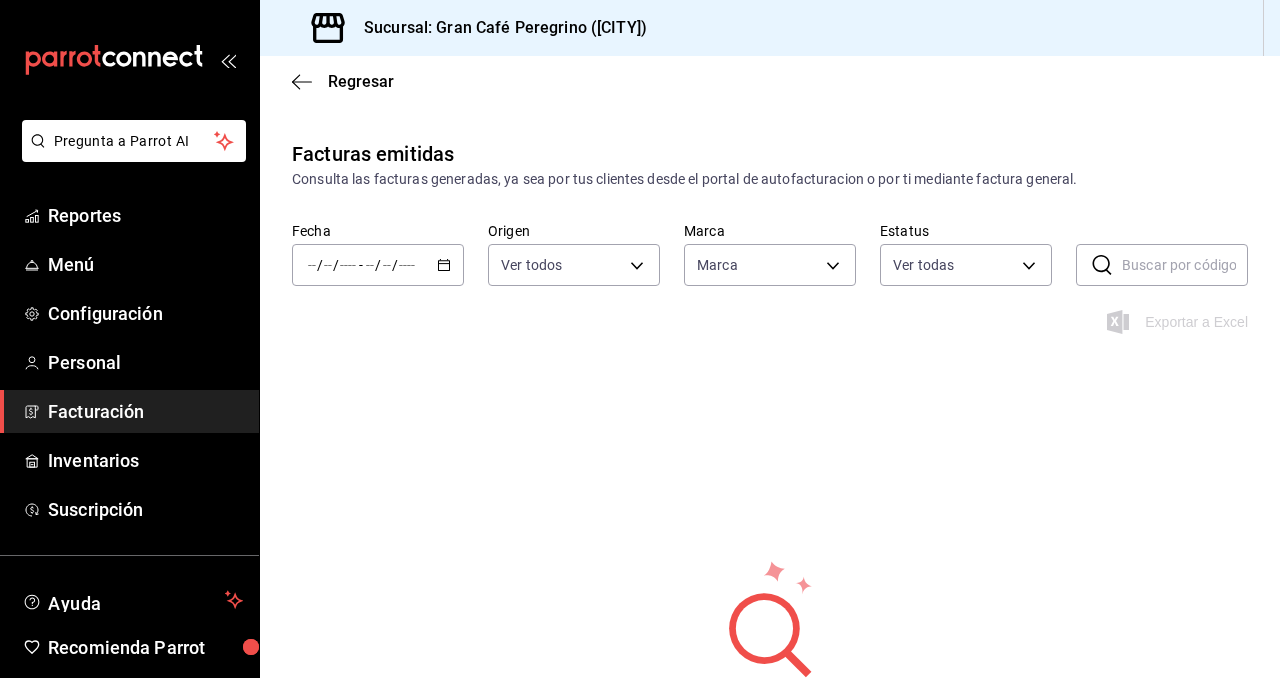 type on "c264ec5e-3e8d-497c-974c-9b9b5dc048eb" 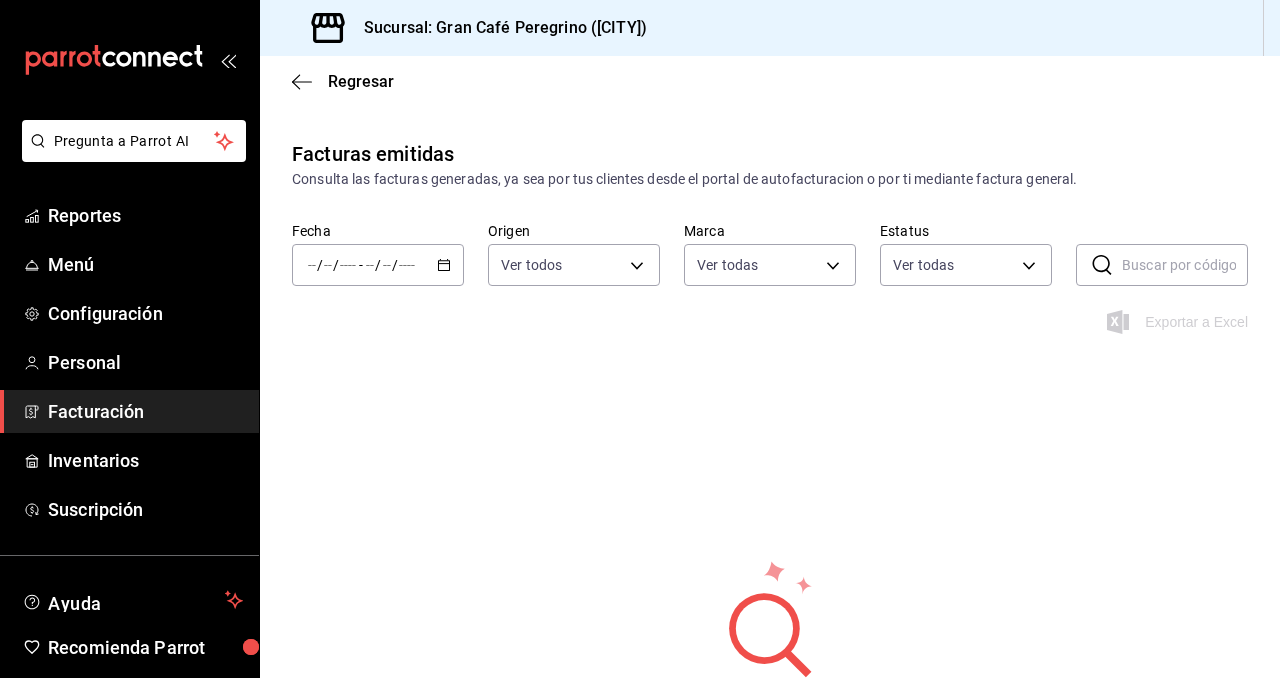 click 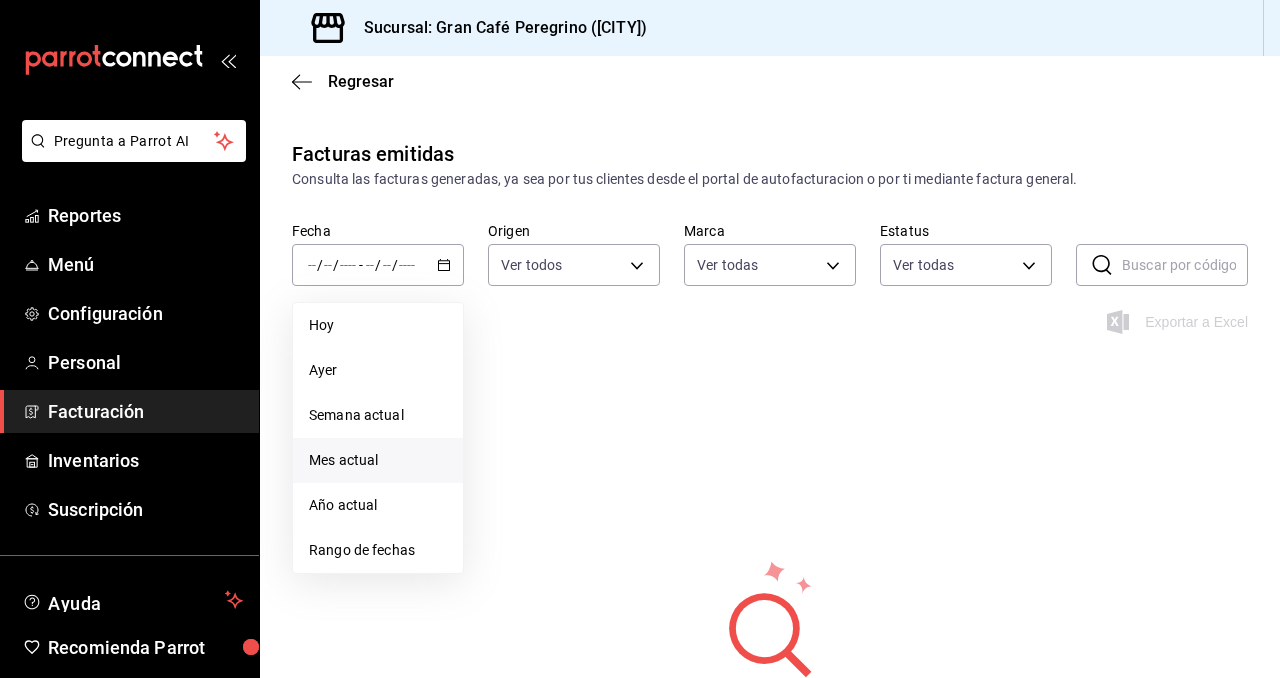 click on "Mes actual" at bounding box center (378, 460) 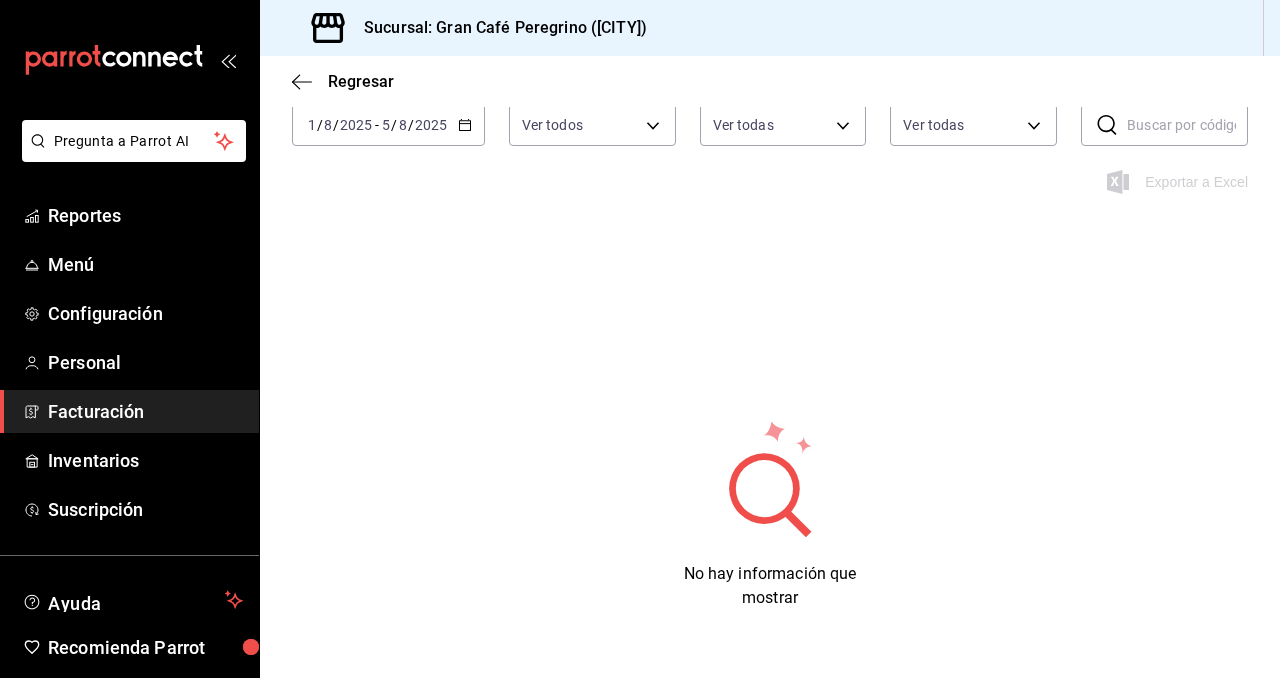 scroll, scrollTop: 0, scrollLeft: 0, axis: both 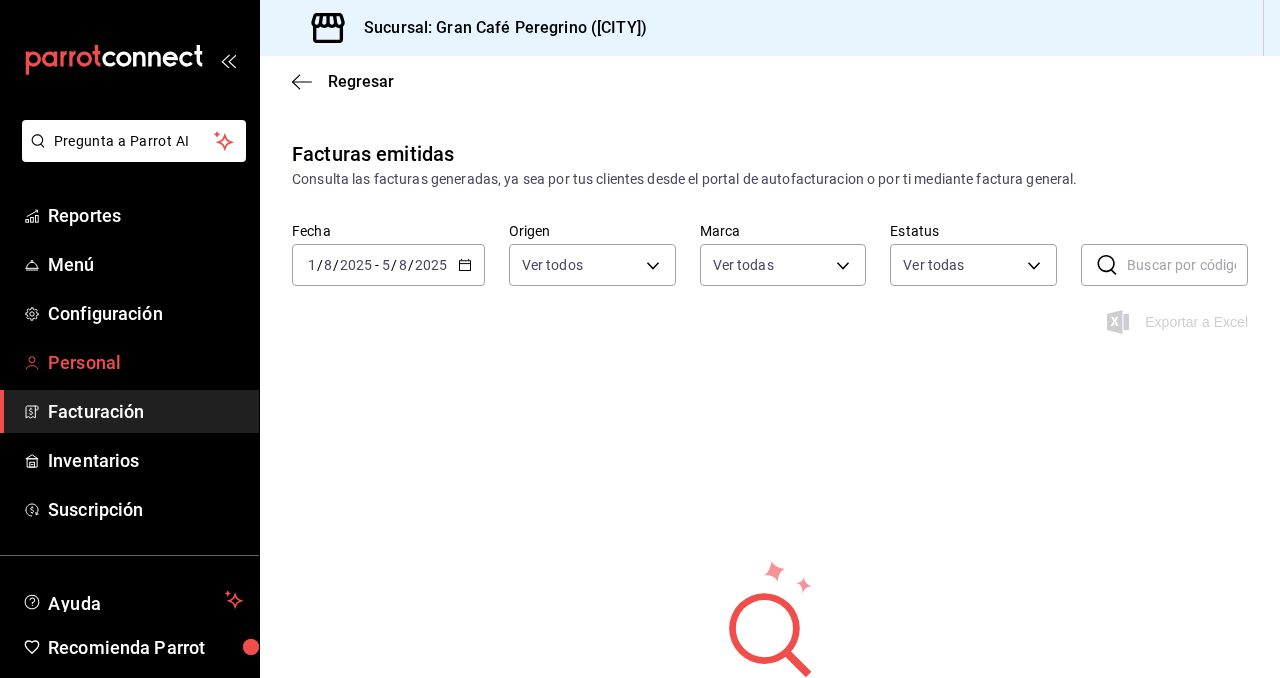 click on "Personal" at bounding box center (145, 362) 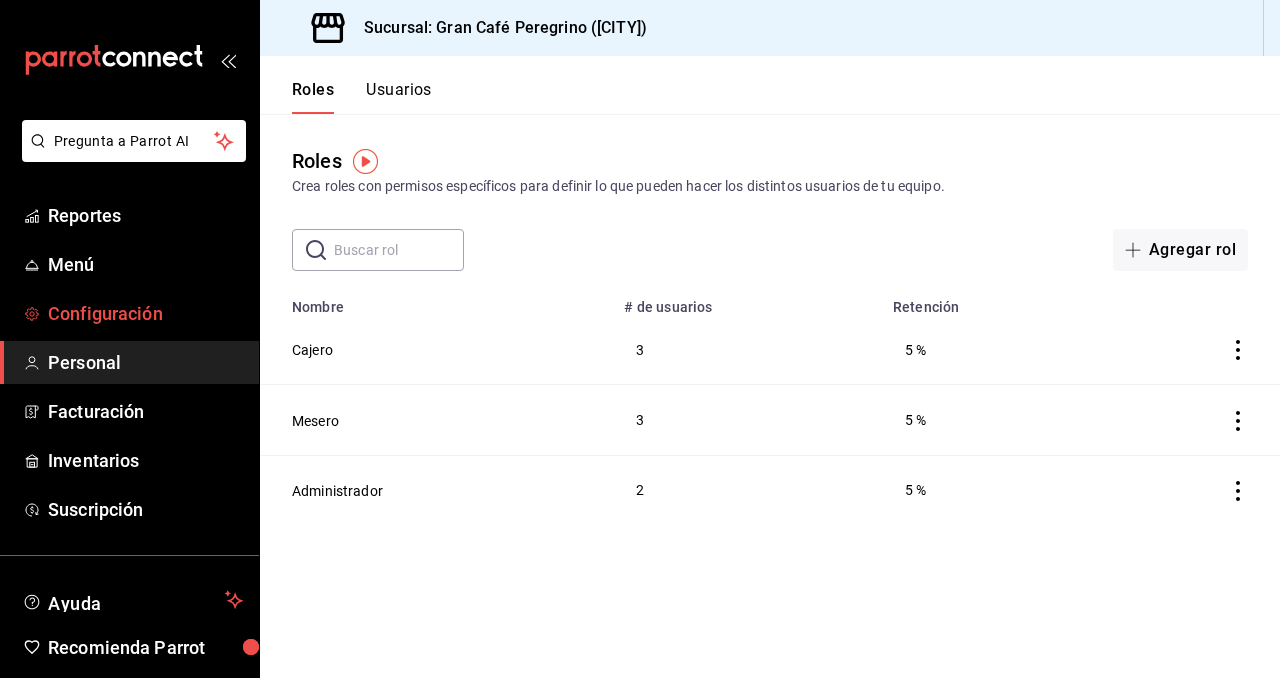 click on "Configuración" at bounding box center (145, 313) 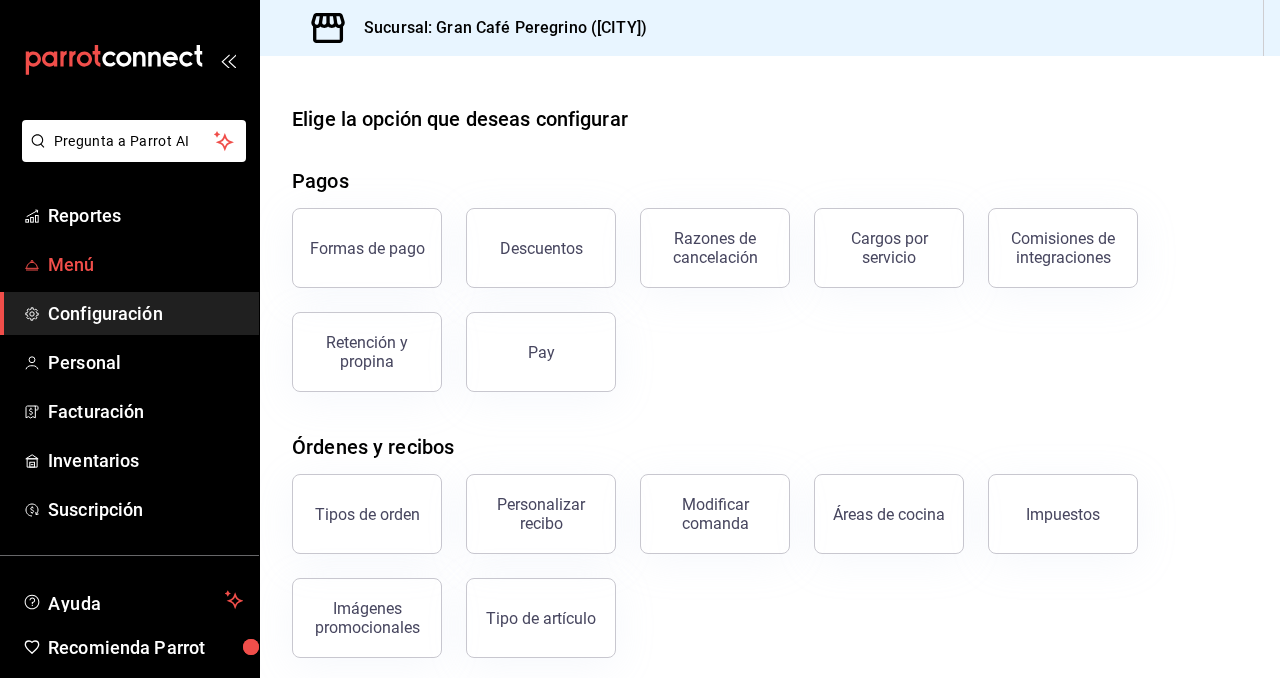 click on "Menú" at bounding box center (145, 264) 